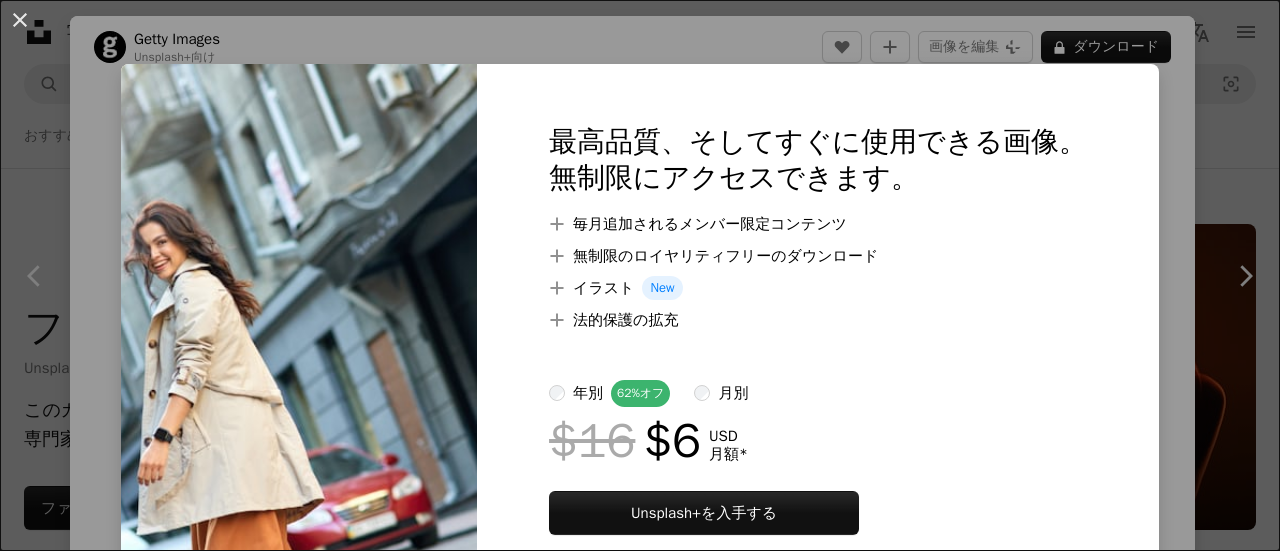 scroll, scrollTop: 7500, scrollLeft: 0, axis: vertical 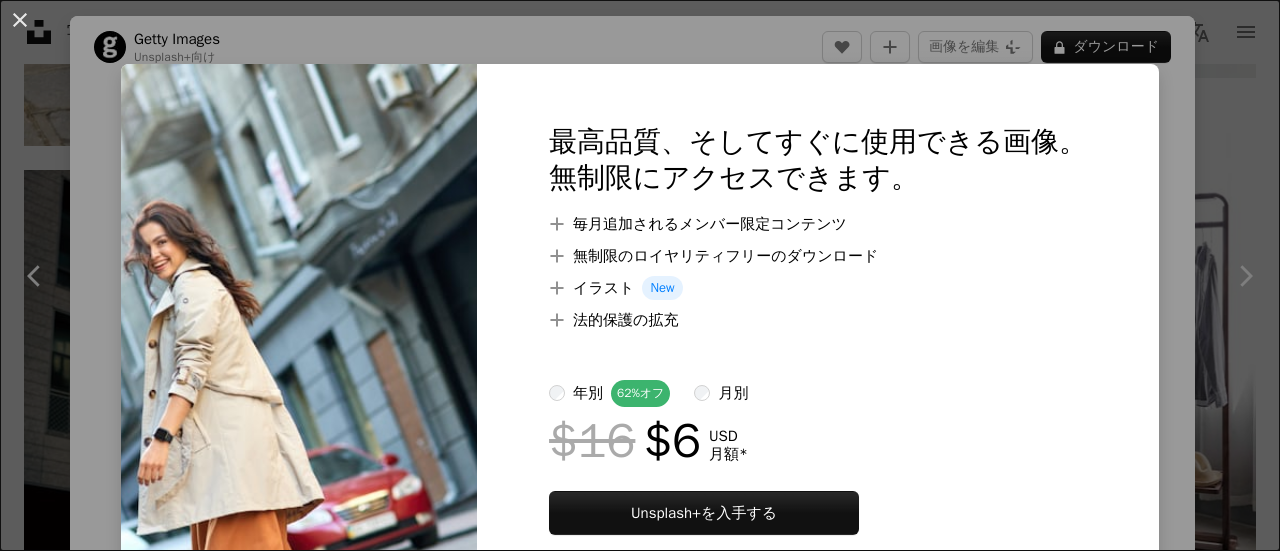 click on "An X shape 最高品質、そしてすぐに使用できる画像。 無制限にアクセスできます。 A plus sign 毎月追加されるメンバー限定コンテンツ A plus sign 無制限のロイヤリティフリーのダウンロード A plus sign イラスト  New A plus sign 法的保護の拡充 年別 62% オフ 月別 $16   $6 USD 月額 * Unsplash+ を入手する *年払いの場合、 $72 が前払い 税別。自動更新。いつでもキャンセル可能。" at bounding box center [640, 275] 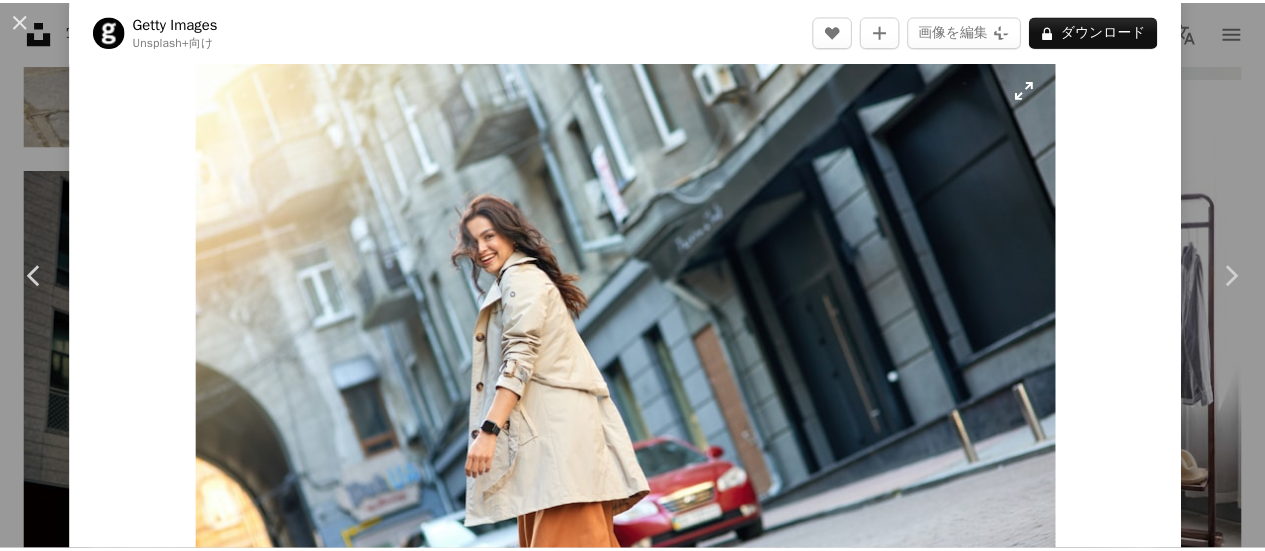 scroll, scrollTop: 0, scrollLeft: 0, axis: both 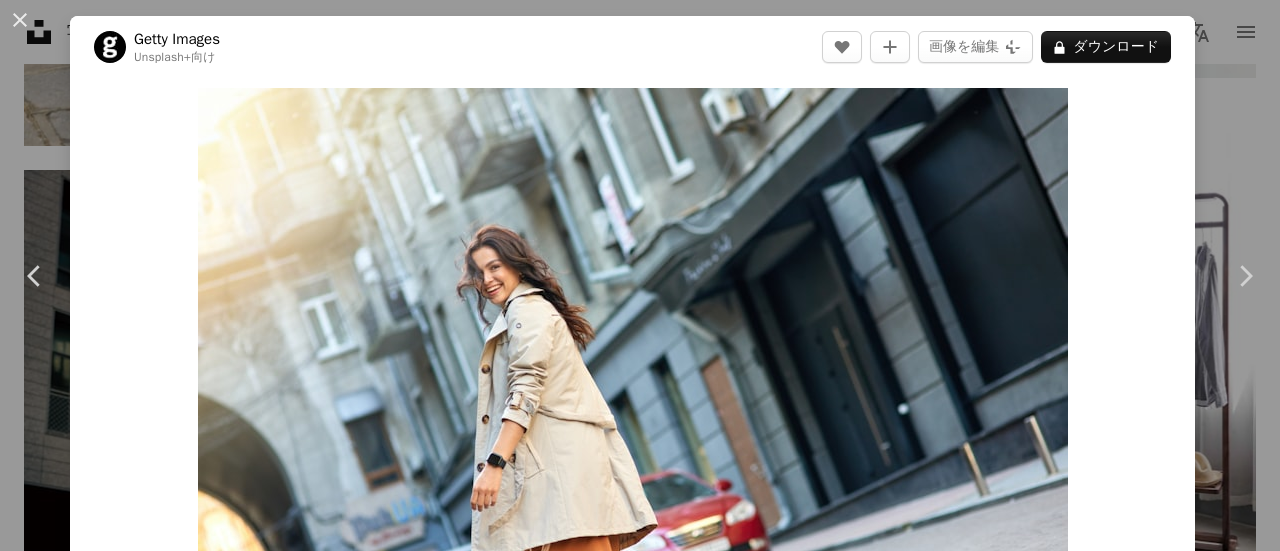 click on "A map marker [CITY] [STATE], [COUNTRY] Calendar outlined [DATE] に公開 Safety Unsplash+ライセンス の下でライセンスされています 人 買い物 大人だけ 美人 ヨーロッパ ファッションモデル ドレス 屋外 にこやか ヤングアダルト 髪型 白人 ビューティフル・ピープル カラー画像 女性のみ 休暇 ファッショナブル 一人の若い女性のみ 買い物中毒 灰色 無料ストックフォト 関連イメージ" at bounding box center [640, 275] 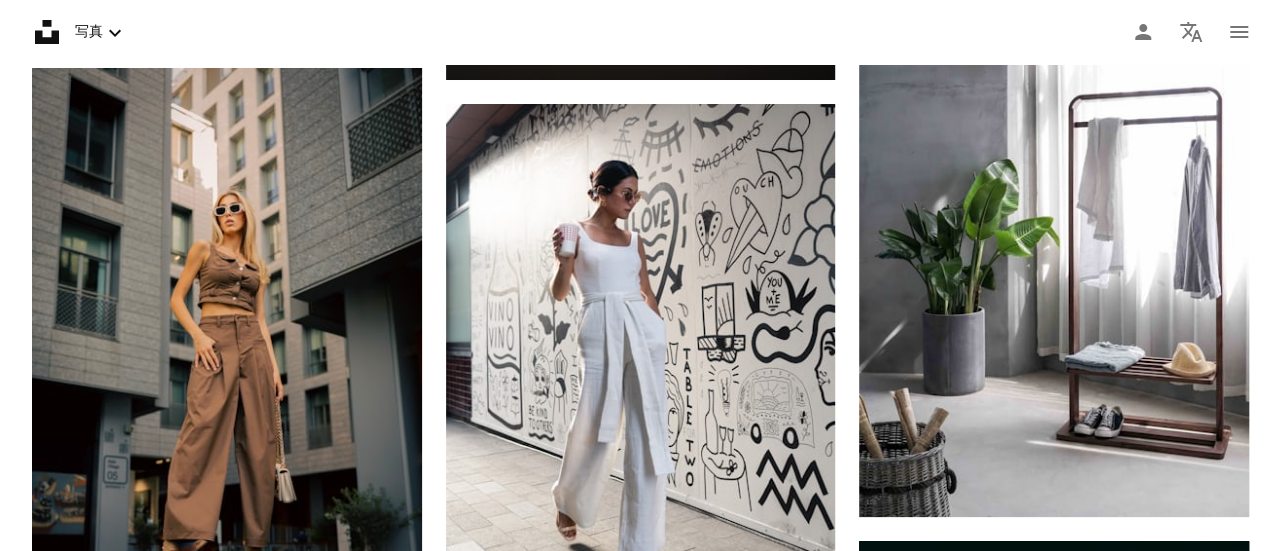 scroll, scrollTop: 7700, scrollLeft: 0, axis: vertical 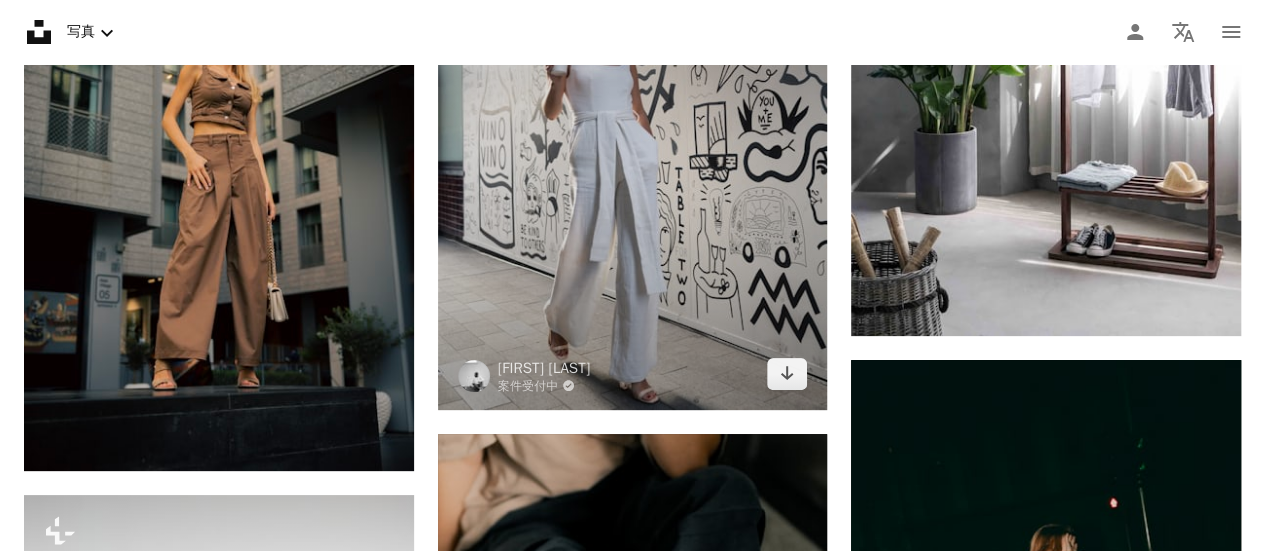 click at bounding box center (633, 166) 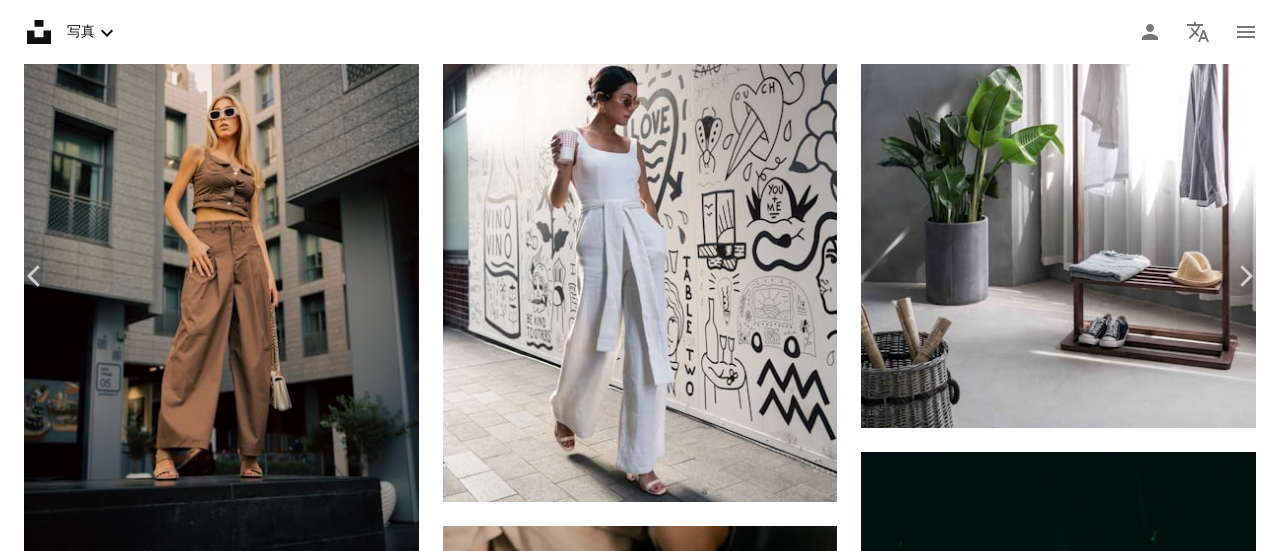 scroll, scrollTop: 7800, scrollLeft: 0, axis: vertical 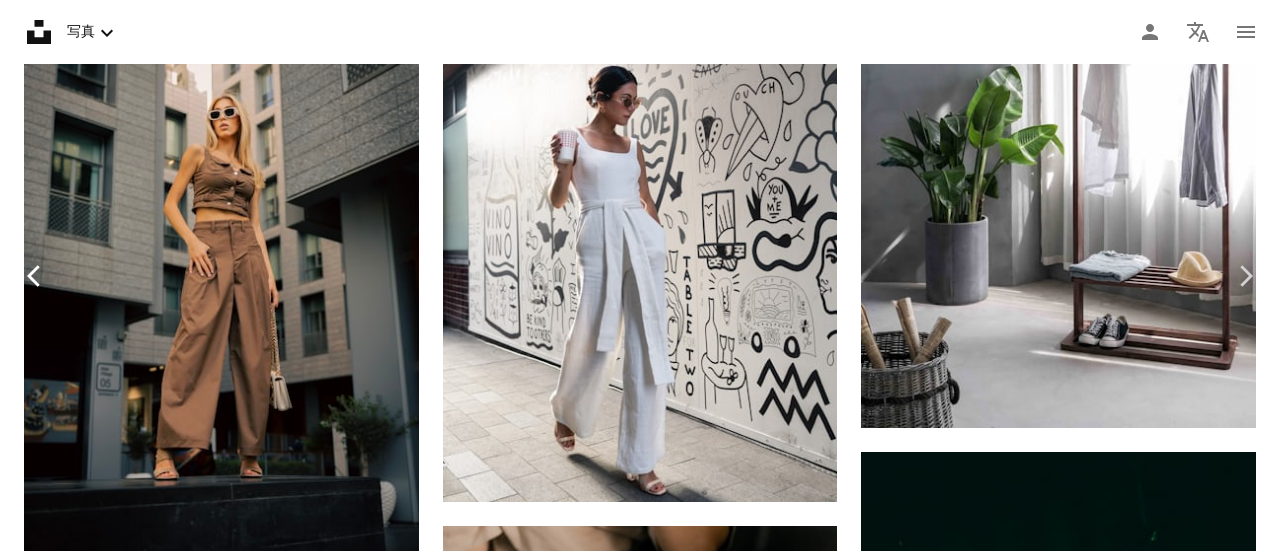 click on "Chevron left" 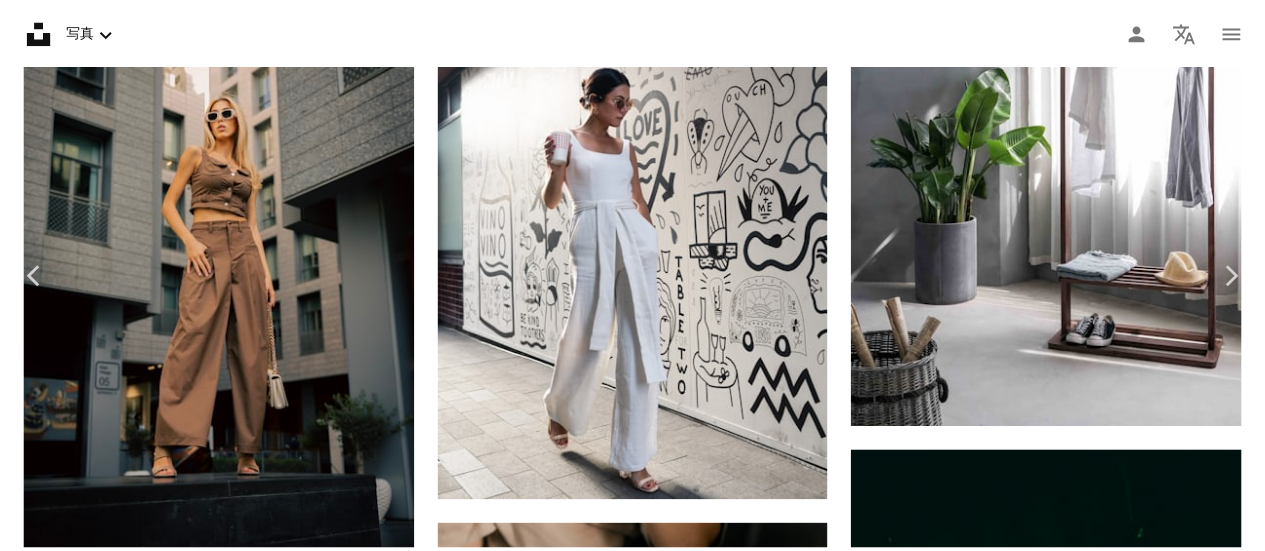 scroll, scrollTop: 0, scrollLeft: 0, axis: both 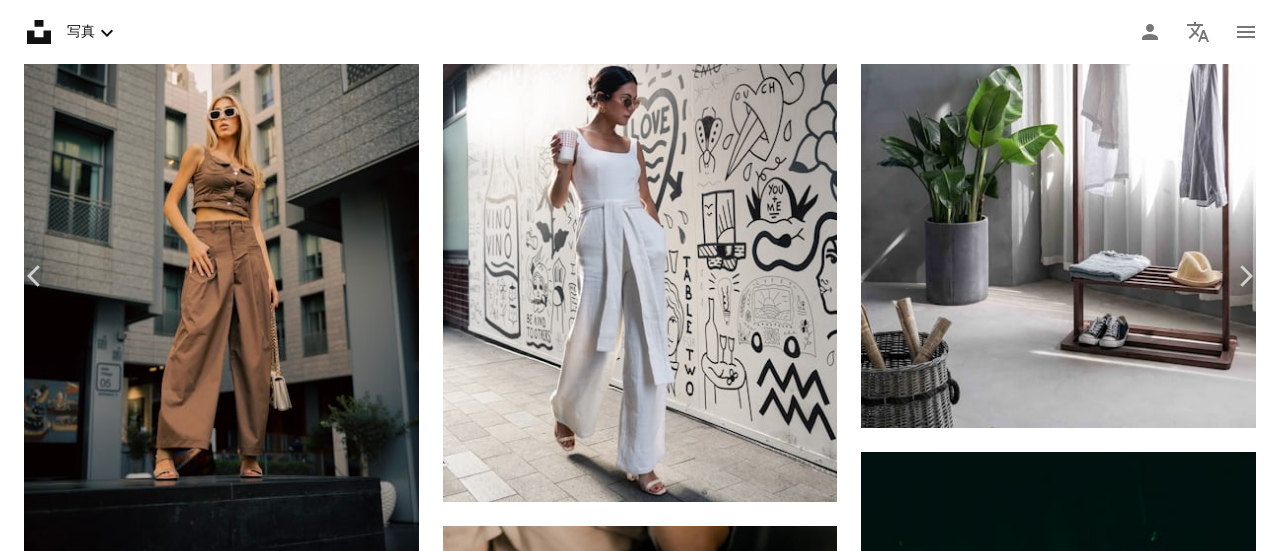 click on "A map marker [CITY] [STATE], [COUNTRY] Calendar outlined [DATE] に公開 Safety Unsplash+ライセンス の下でライセンスされています 旅行 肖像 夏 秋 大人 大人だけ 写真家 観光 観光客 一人の女性のみ 趣味 一人 シティライフ 女性 女性のみ 真面目 エスニシティ 熟女1人限定 灰色 背景 このシリーズより" at bounding box center (640, 16811) 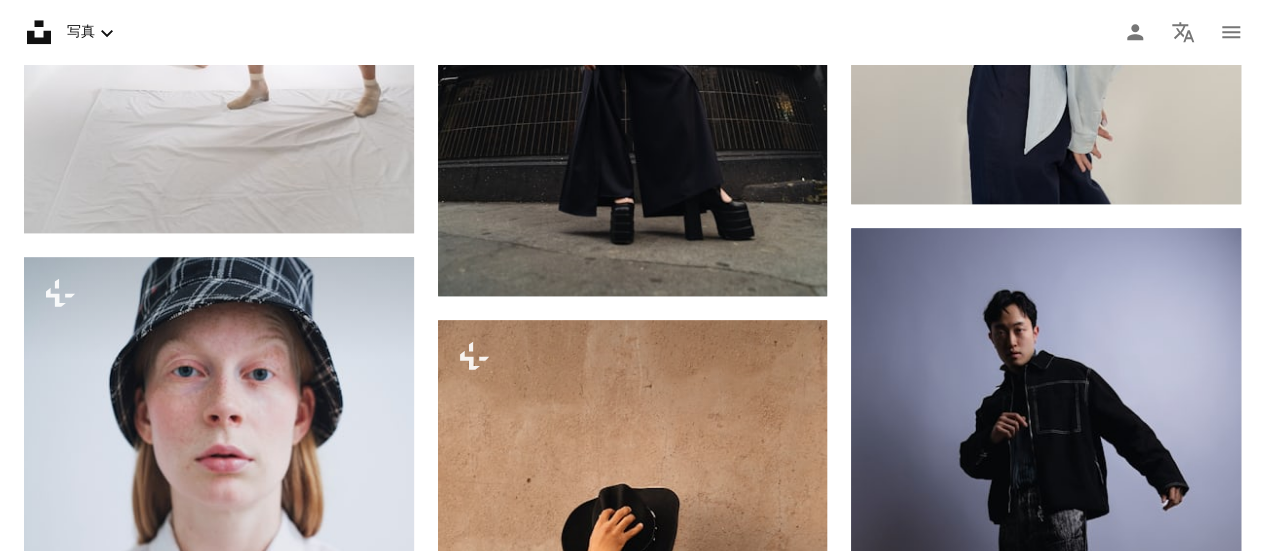 scroll, scrollTop: 12200, scrollLeft: 0, axis: vertical 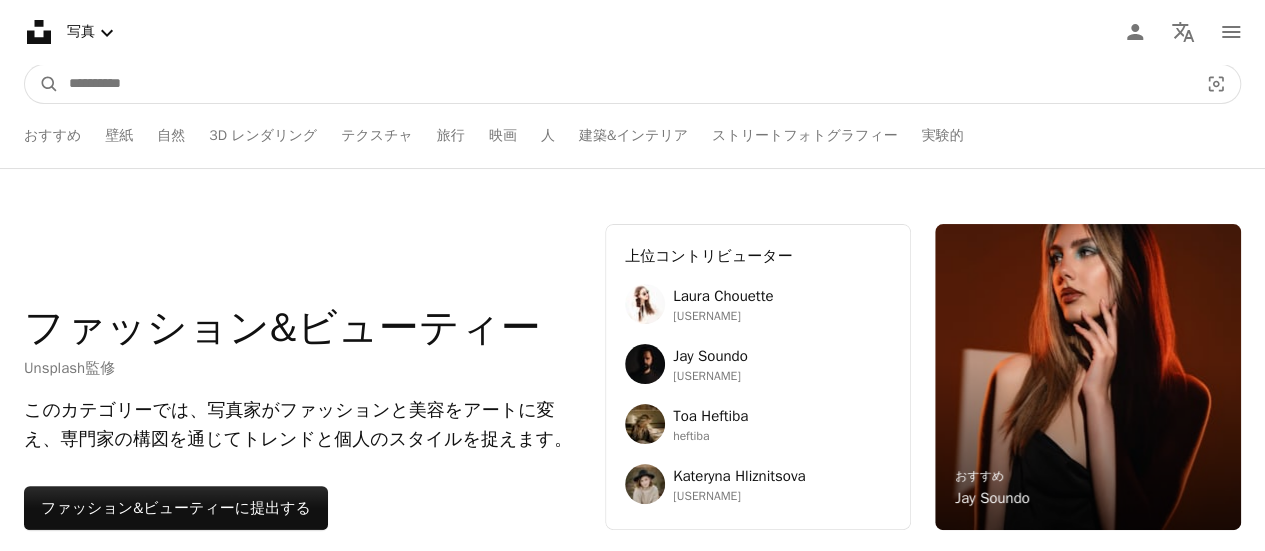 click at bounding box center (625, 84) 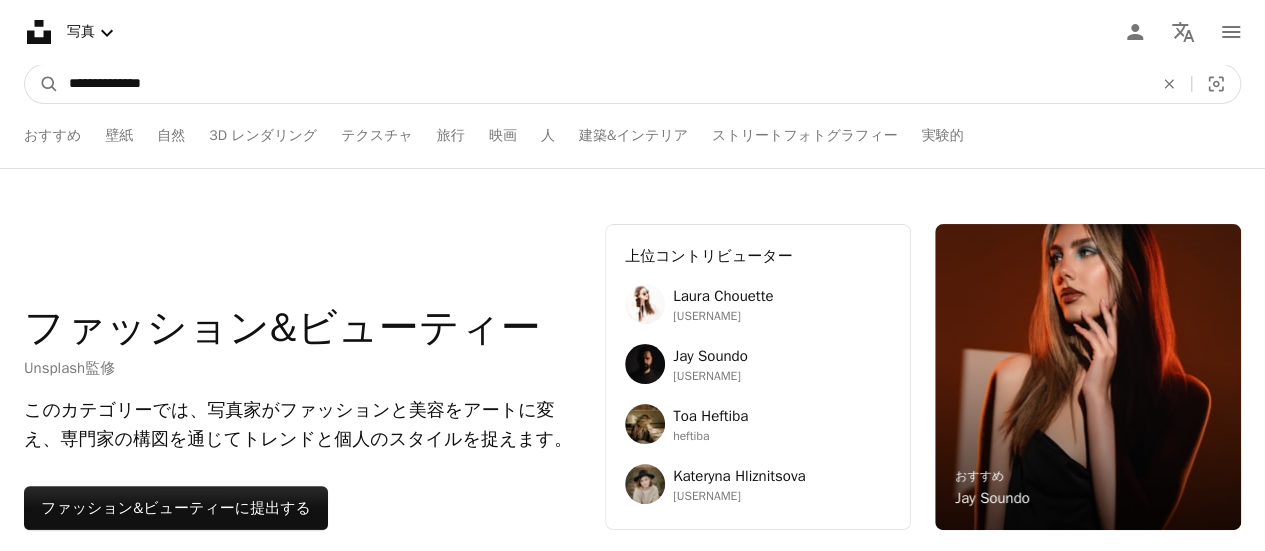 type on "**********" 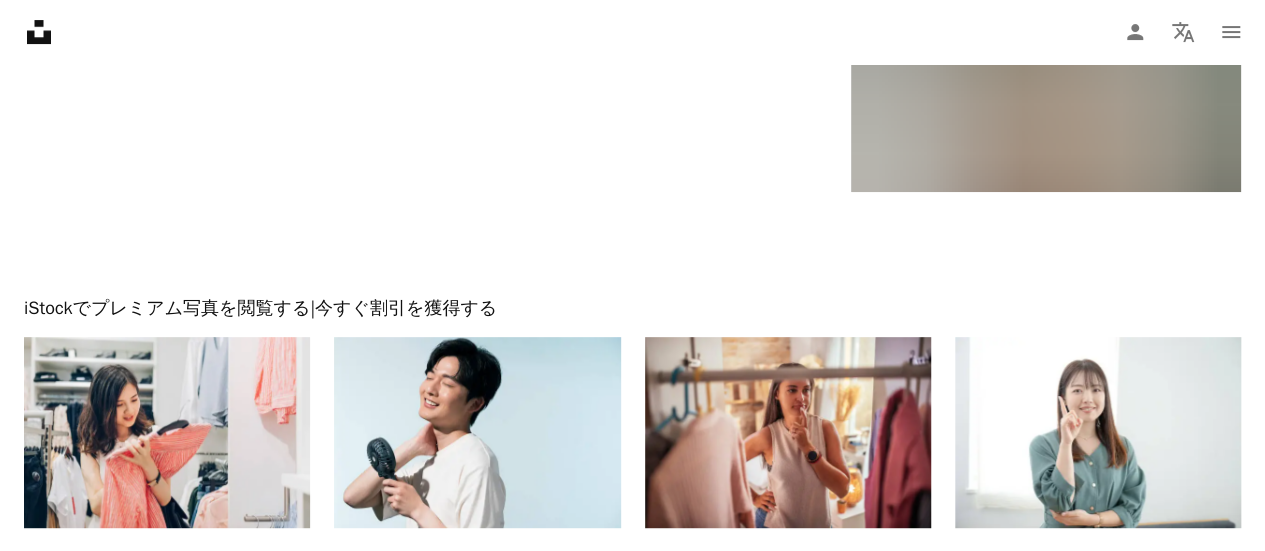 scroll, scrollTop: 4663, scrollLeft: 0, axis: vertical 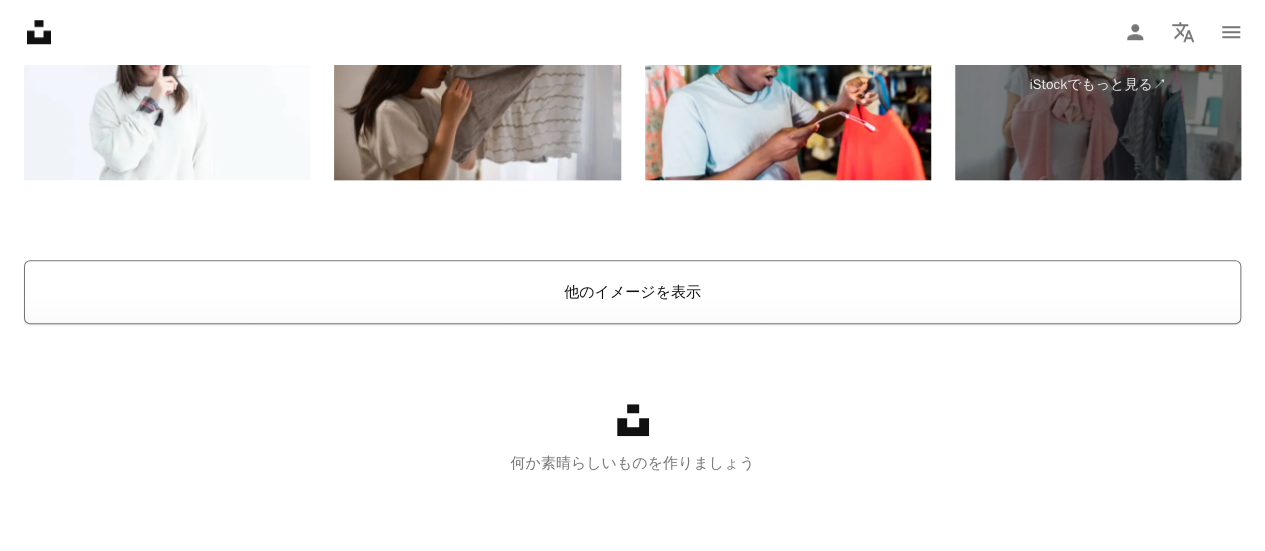 click on "他のイメージを表示" at bounding box center [632, 292] 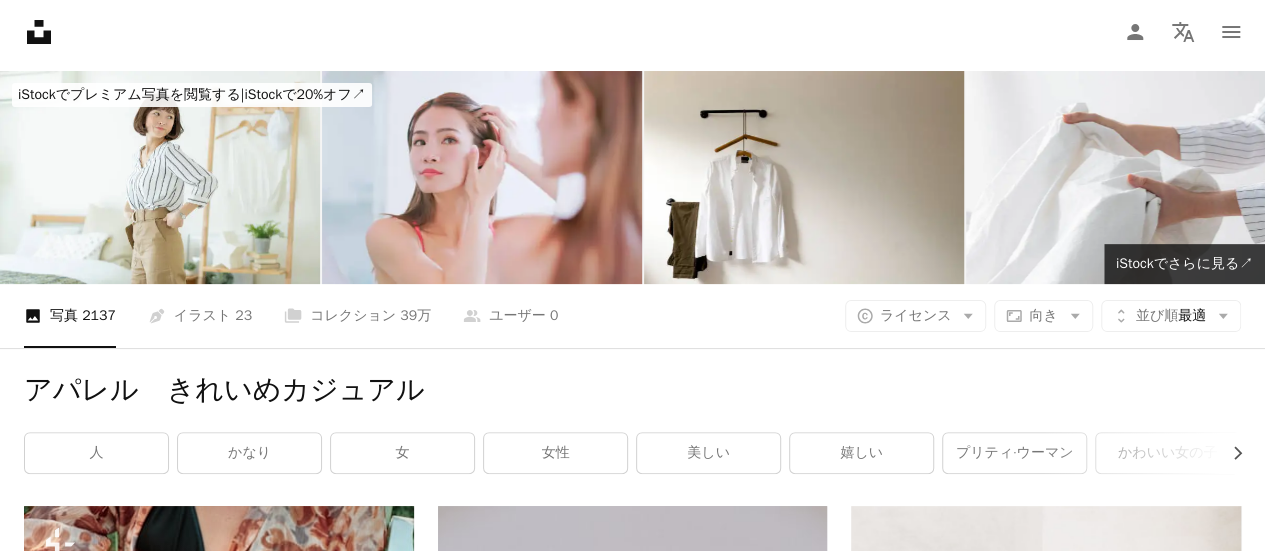 scroll, scrollTop: 0, scrollLeft: 0, axis: both 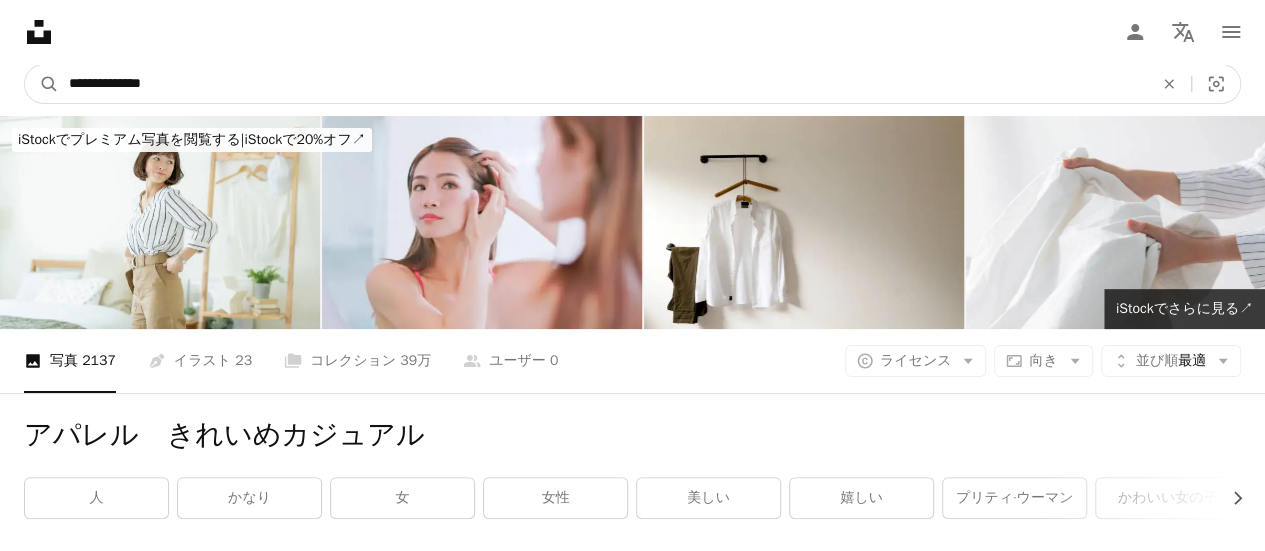 click on "**********" at bounding box center [603, 84] 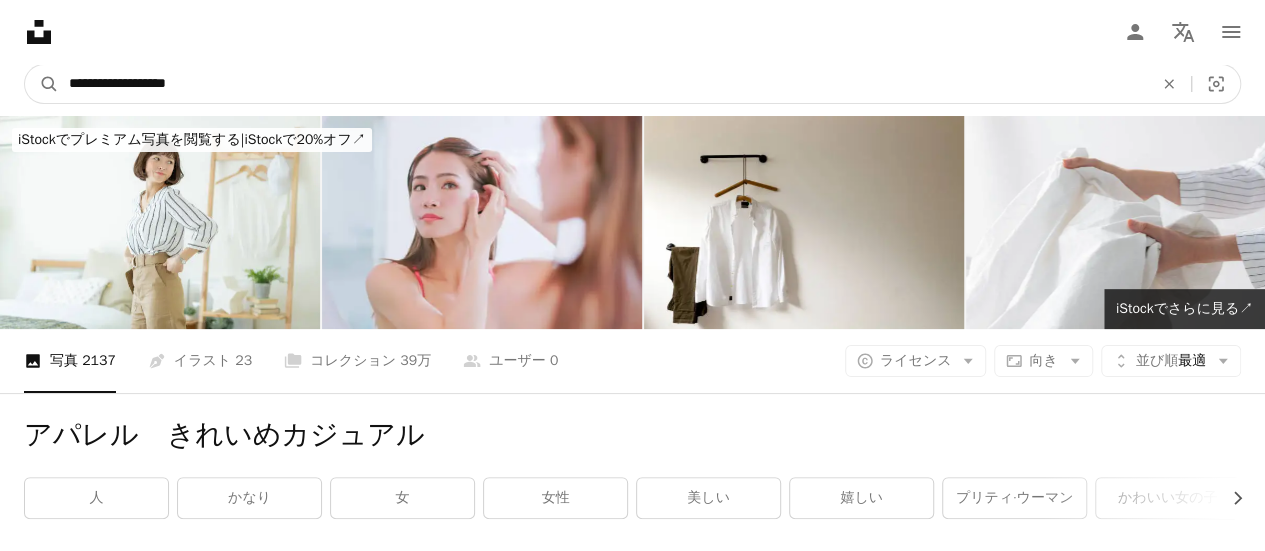 type on "**********" 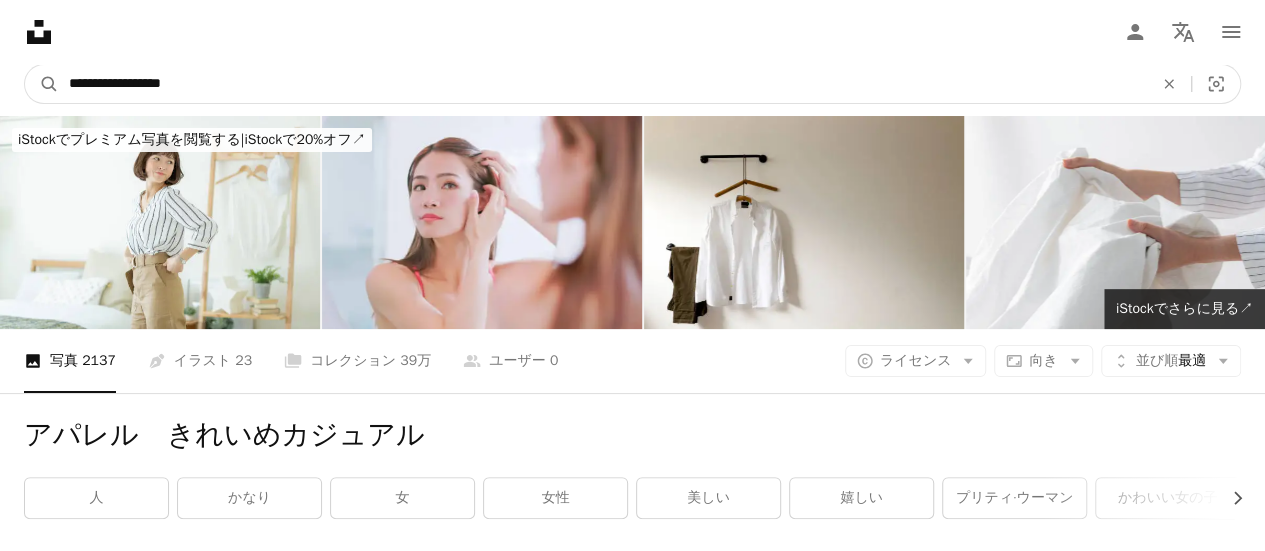 click on "A magnifying glass" at bounding box center [42, 84] 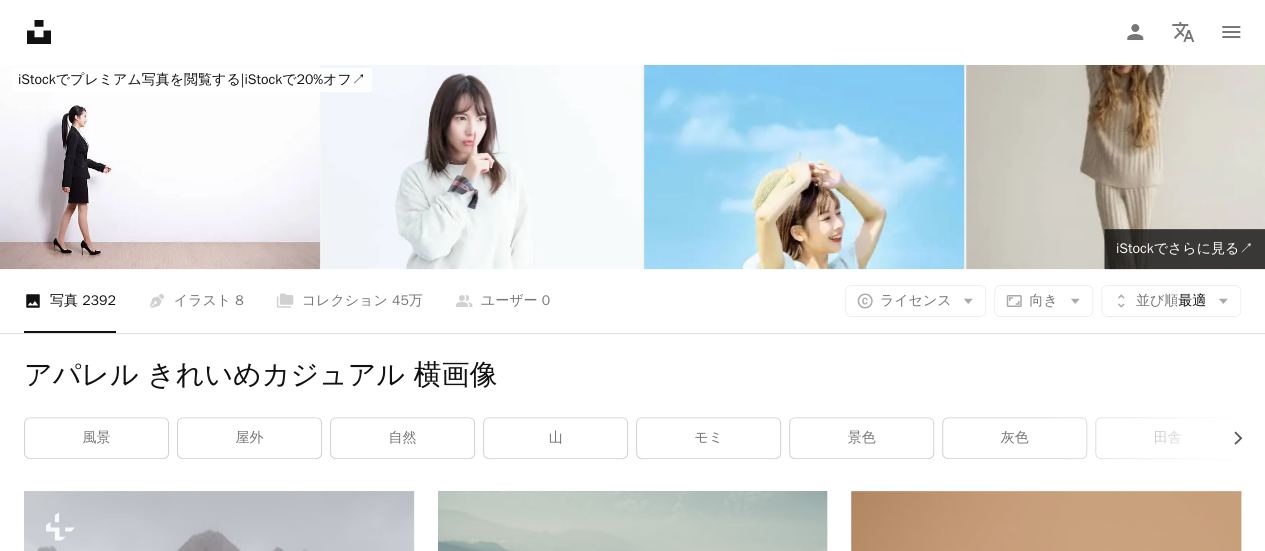 scroll, scrollTop: 0, scrollLeft: 0, axis: both 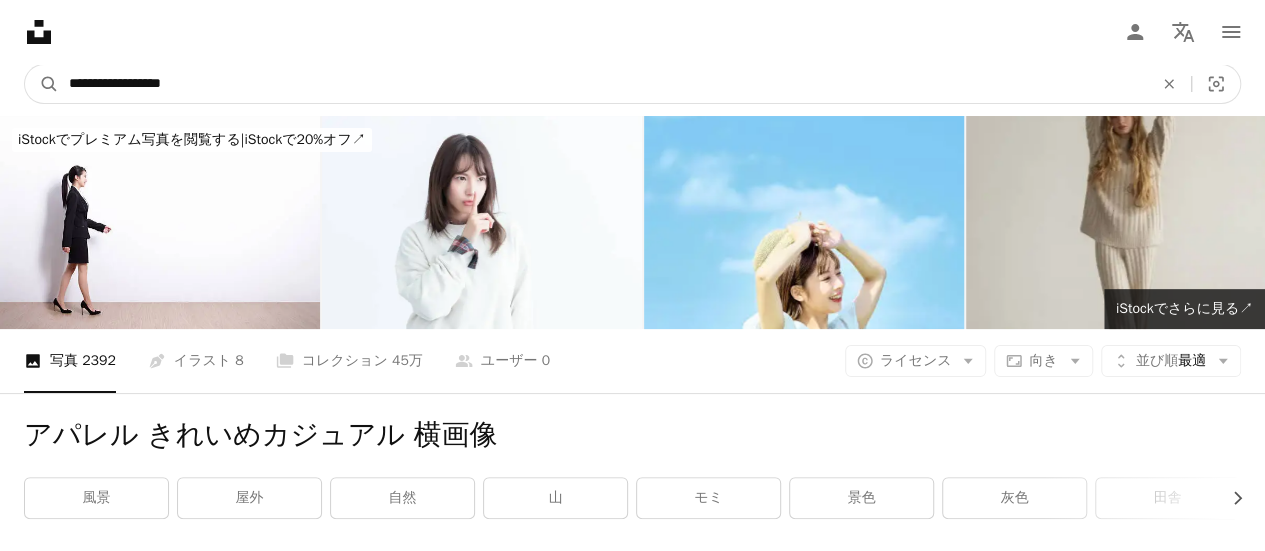 click on "**********" at bounding box center (603, 84) 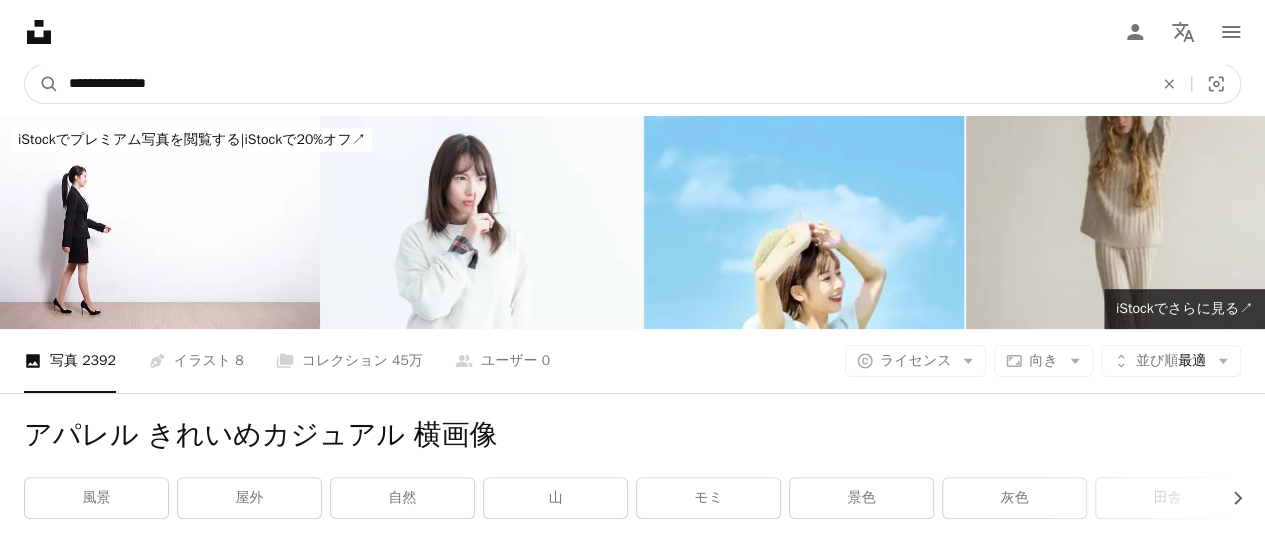 type on "**********" 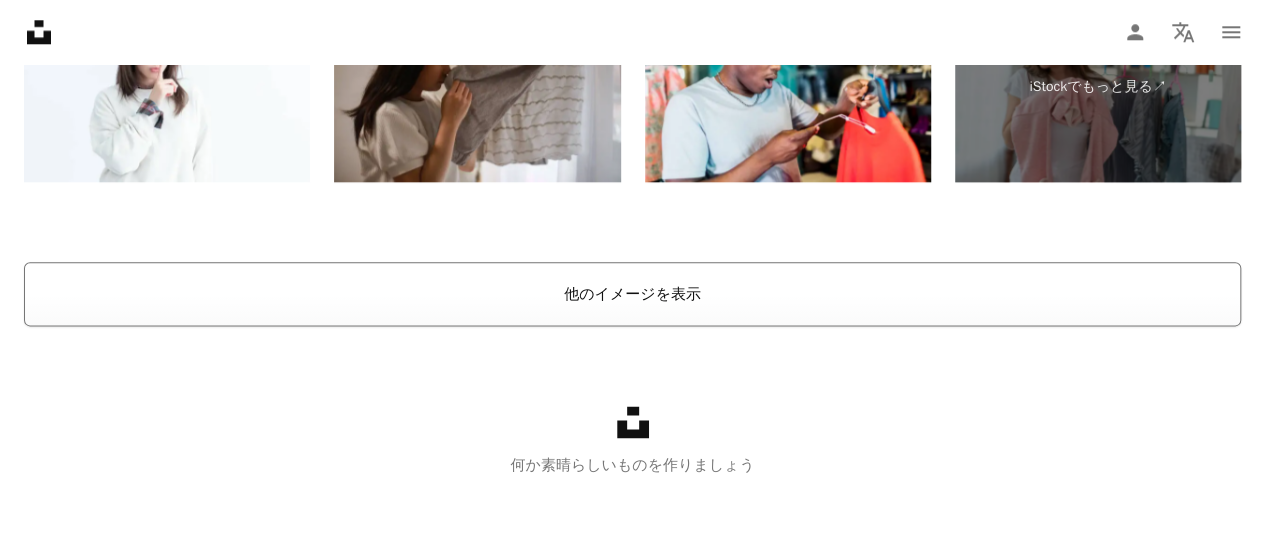 click on "他のイメージを表示" at bounding box center [632, 294] 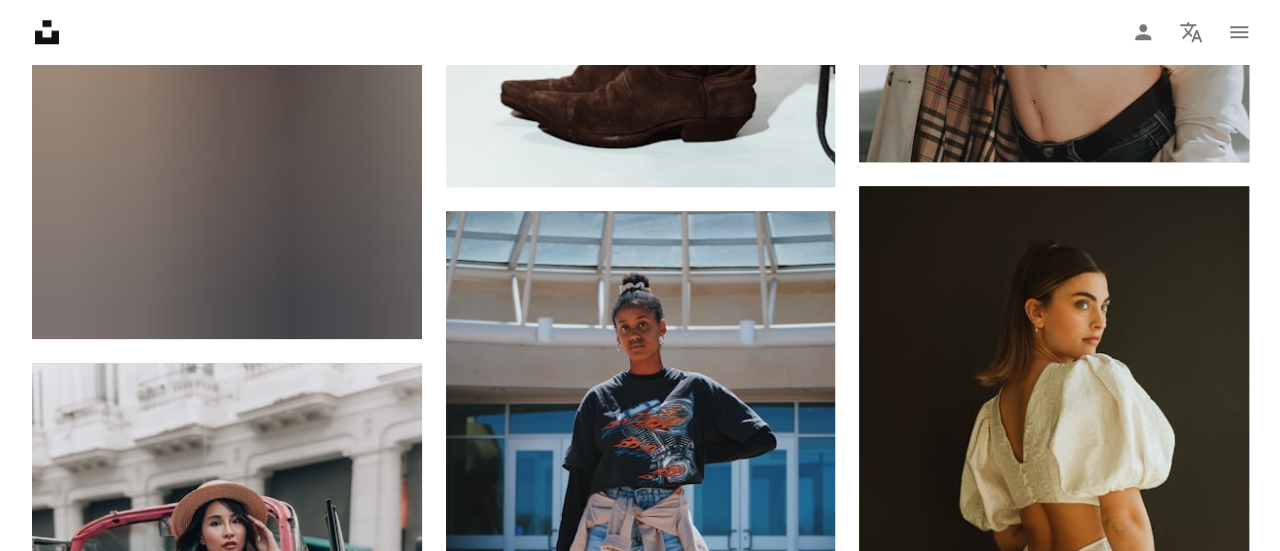 scroll, scrollTop: 27782, scrollLeft: 0, axis: vertical 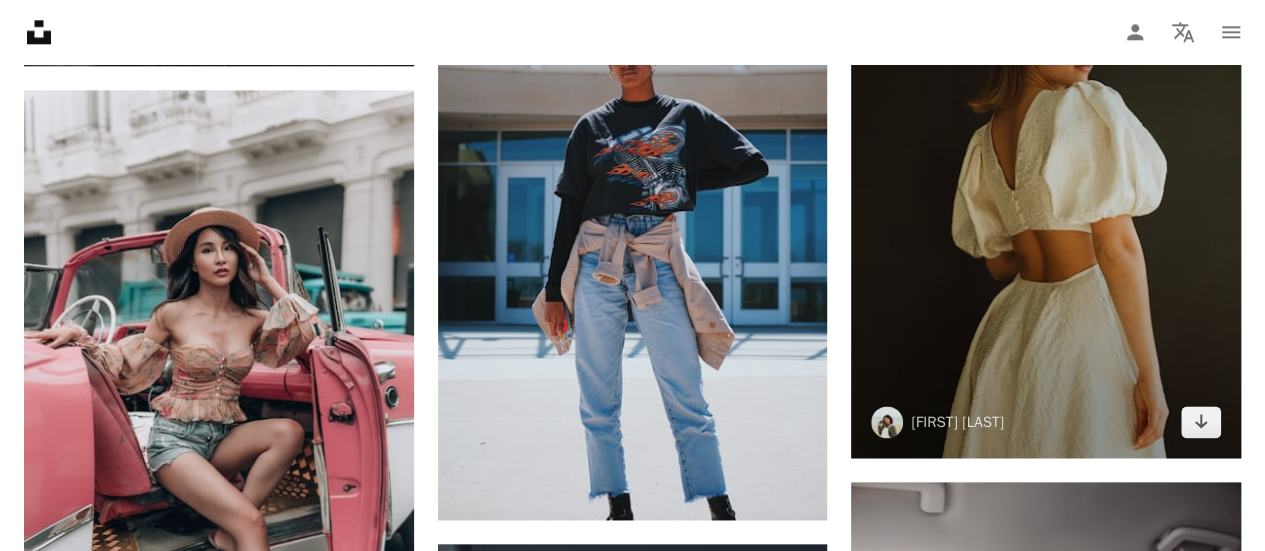 click at bounding box center [1046, 185] 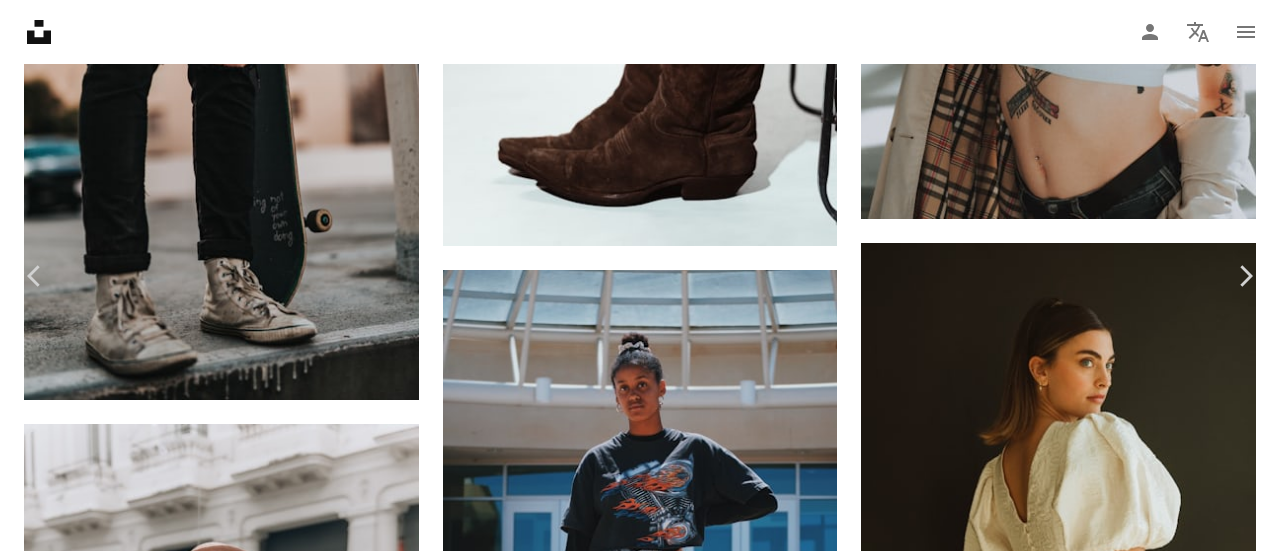 scroll, scrollTop: 14580, scrollLeft: 0, axis: vertical 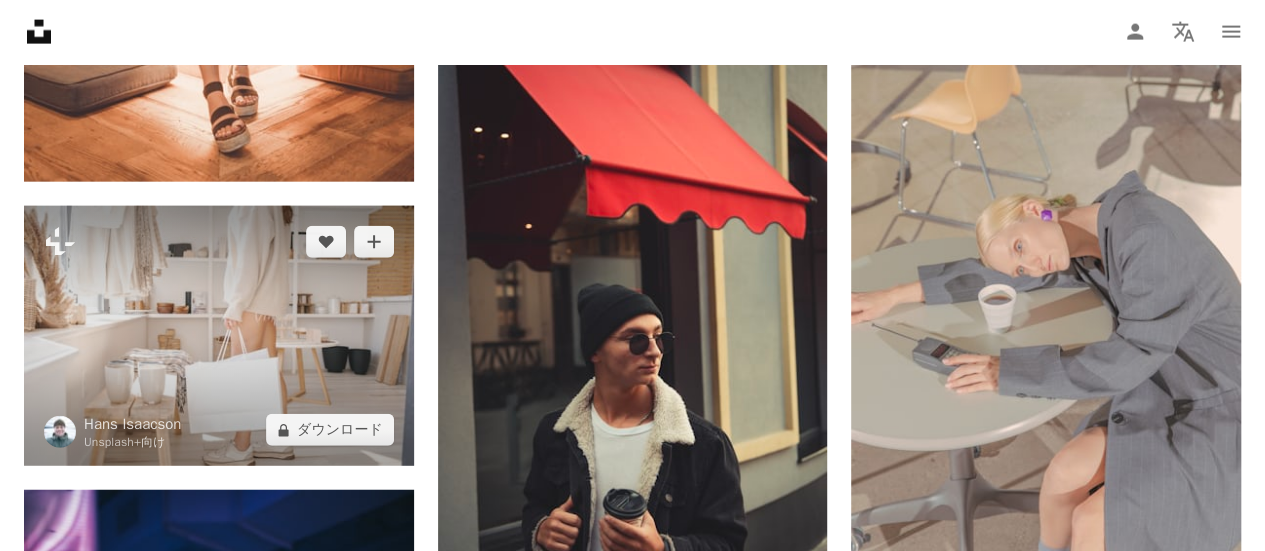 click at bounding box center (219, 336) 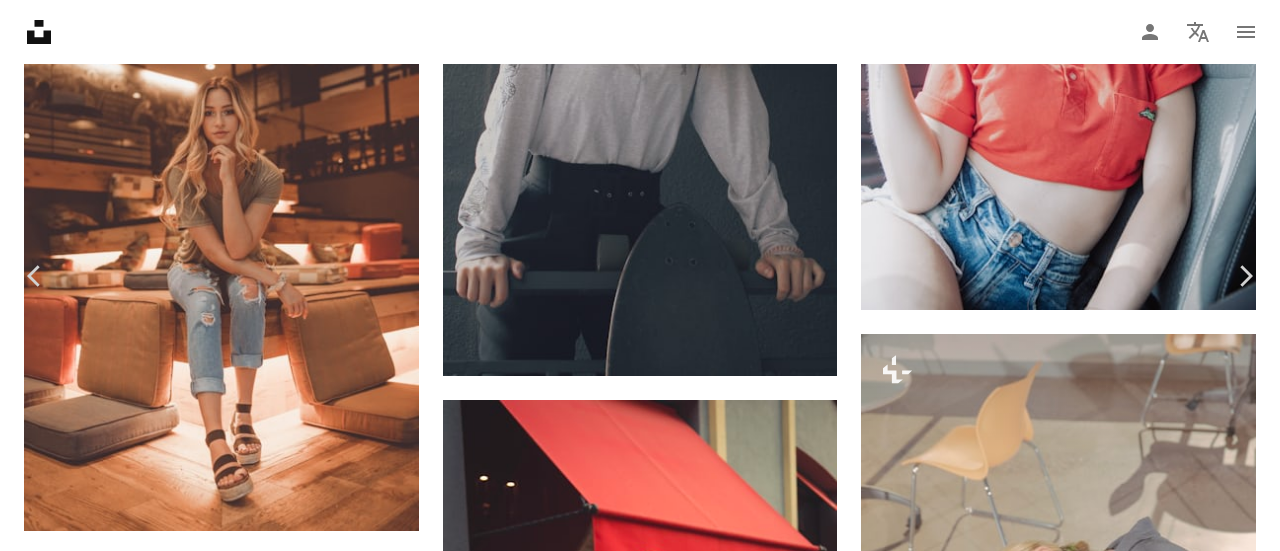 scroll, scrollTop: 8274, scrollLeft: 0, axis: vertical 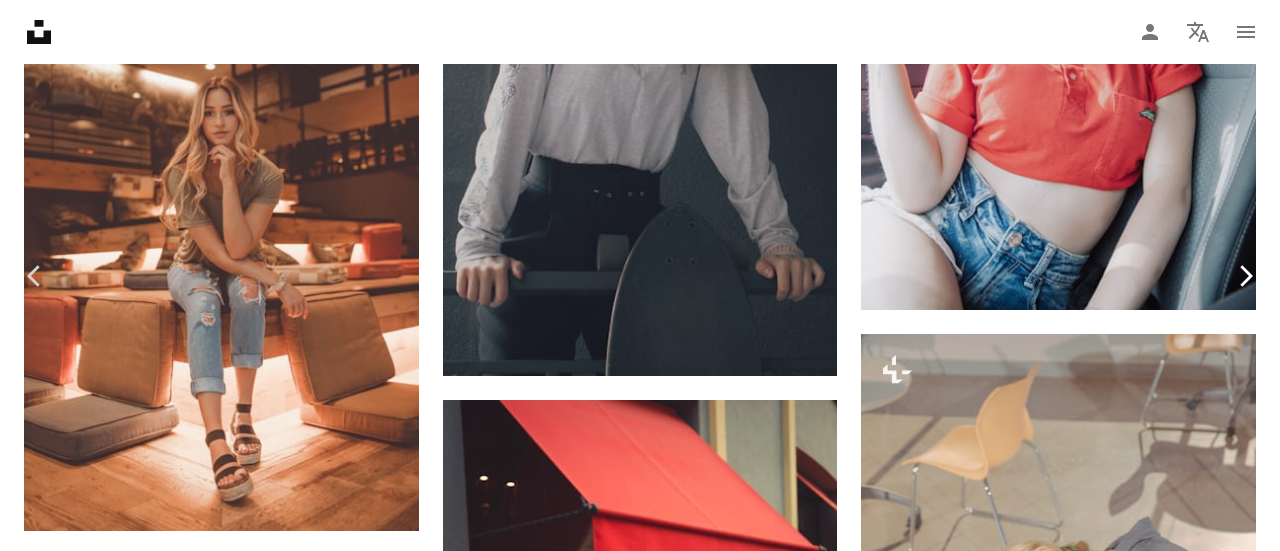 click on "Chevron right" at bounding box center (1245, 276) 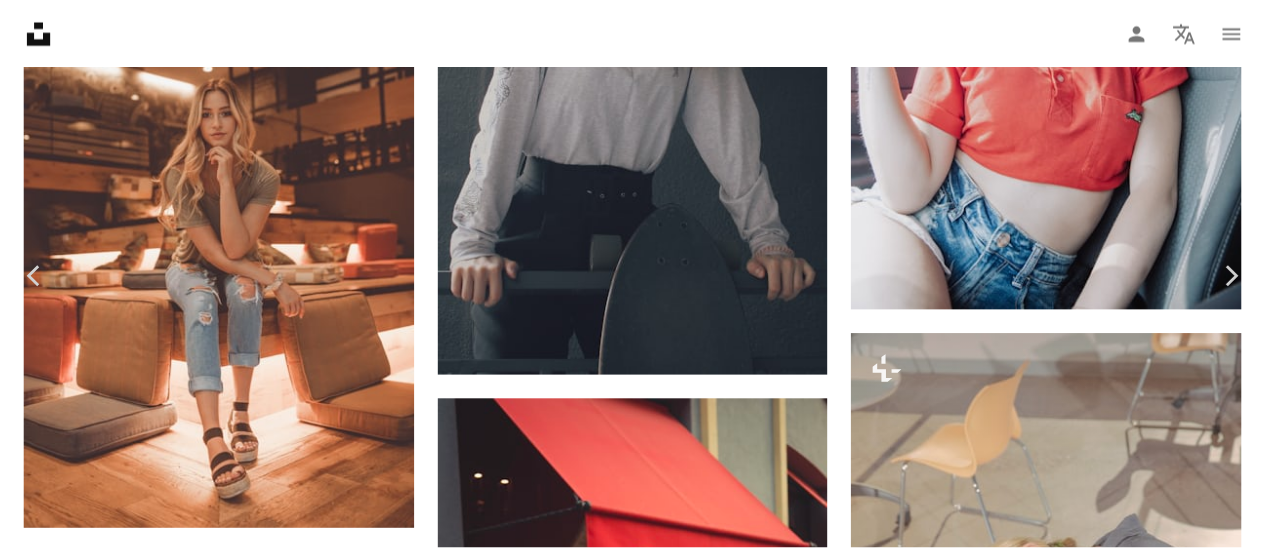 scroll, scrollTop: 0, scrollLeft: 0, axis: both 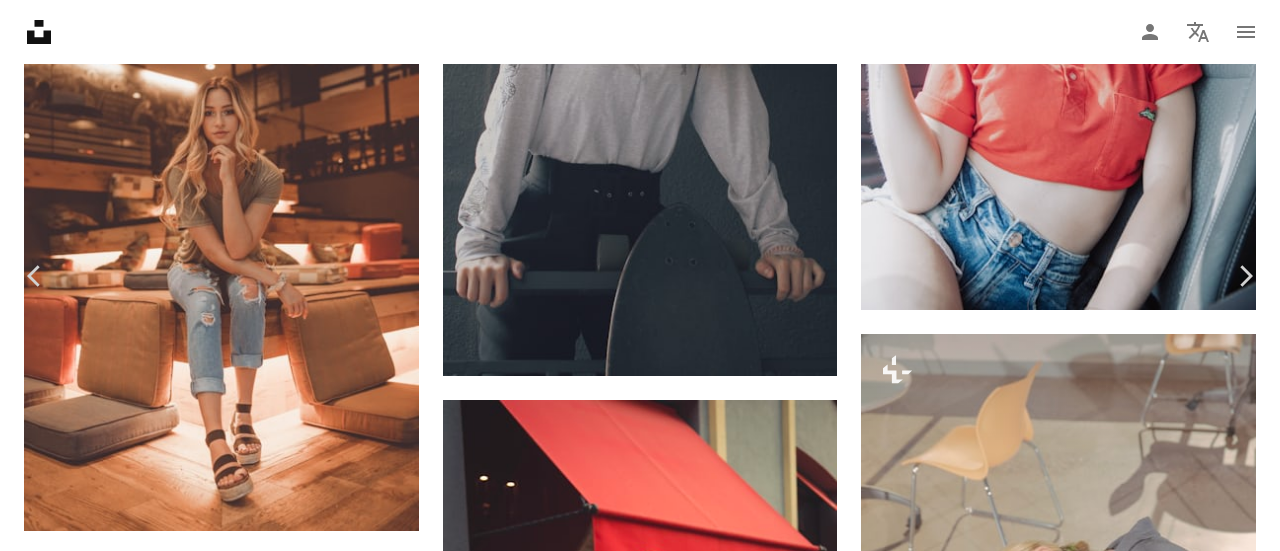 click on "A map marker [CITY] [STATE], [COUNTRY] Calendar outlined [DATE] に公開 Camera NIKON CORPORATION, NIKON D850 Safety Unsplashライセンス の下、無料で利用可能 [CITY] ダウンロード 女の子だけ 肖像 画 女の子の顔 コンテンツ 肖像写真 肖像画の女性 ダウンロード アーケード 新しい家 オーストラリア人 オーストラリアのお金 ムーディーフォレスト ウェブサイトのスプラッシュ解除 アーケードゲーム アーケードゲーム アーケードマシン アーケードゲーム機 人間 クリエイティブコモンズの写真 | ↗ 関連イメージ" at bounding box center [640, 4902] 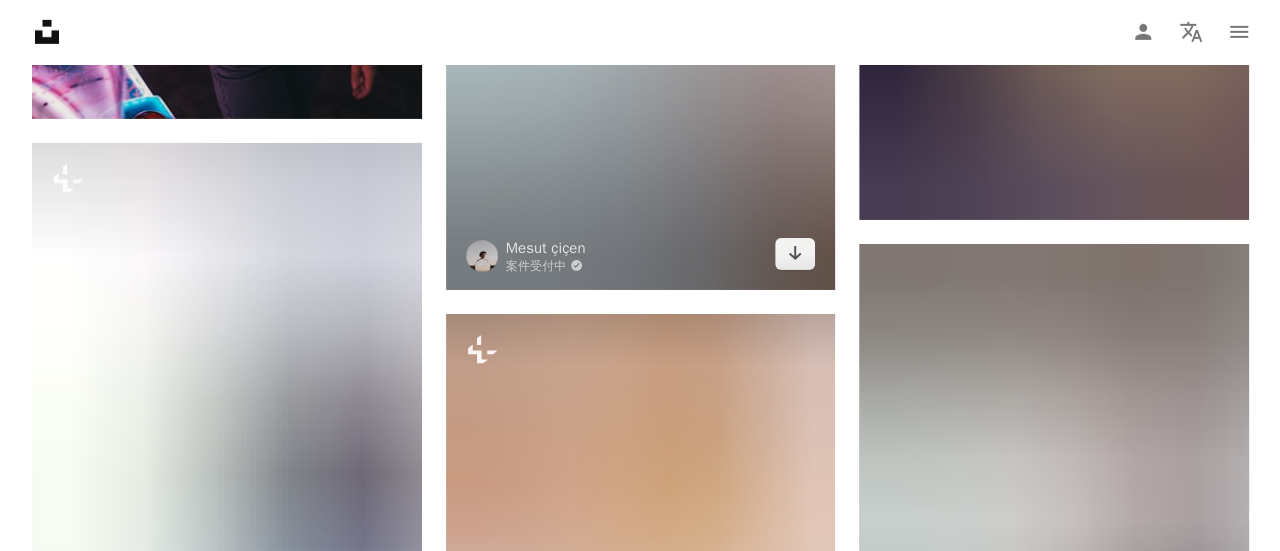 scroll, scrollTop: 30082, scrollLeft: 0, axis: vertical 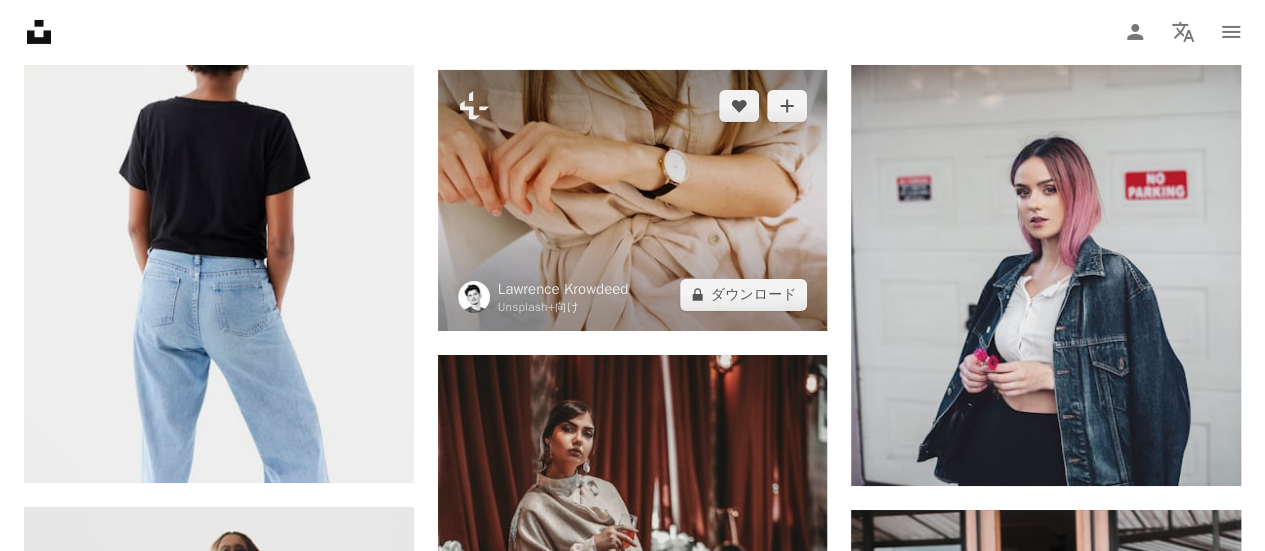 click at bounding box center [633, 200] 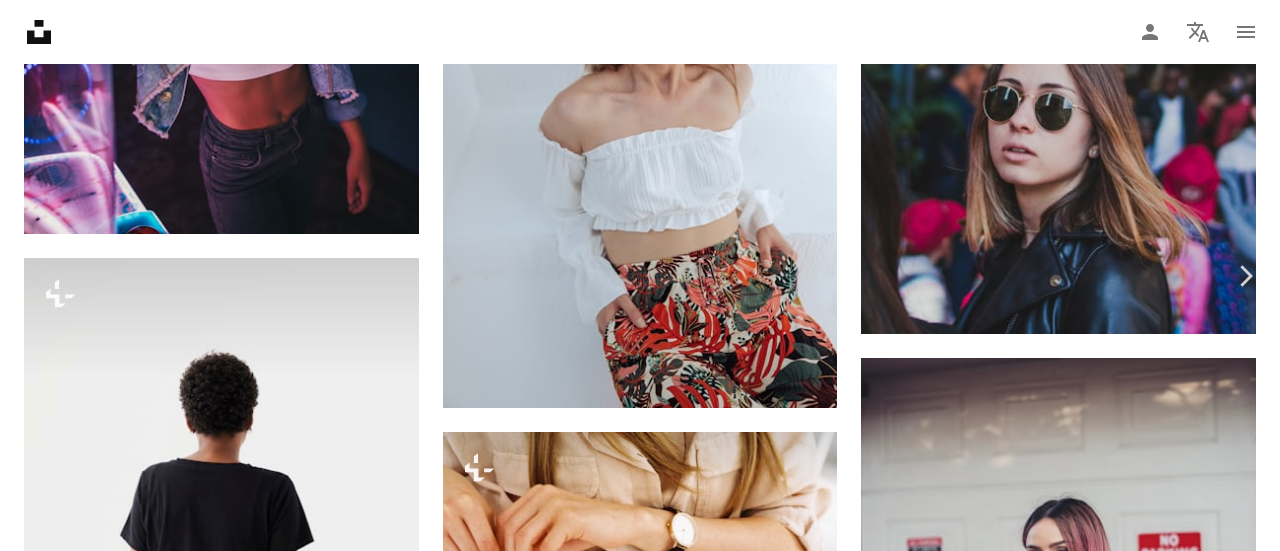 scroll, scrollTop: 5470, scrollLeft: 0, axis: vertical 